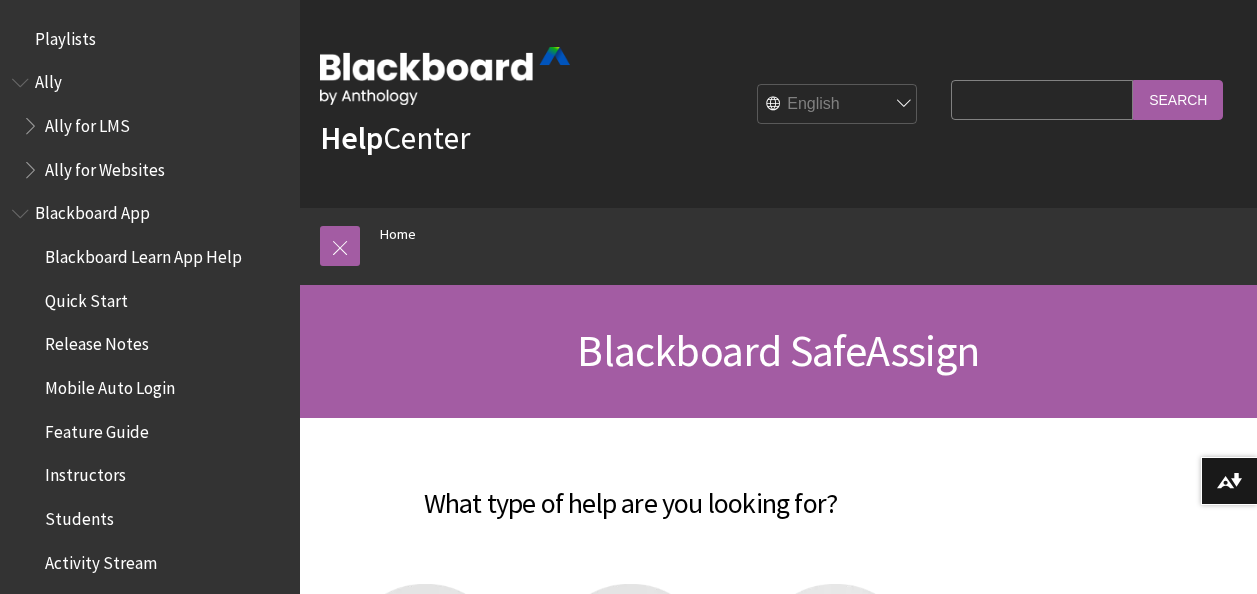 scroll, scrollTop: 0, scrollLeft: 0, axis: both 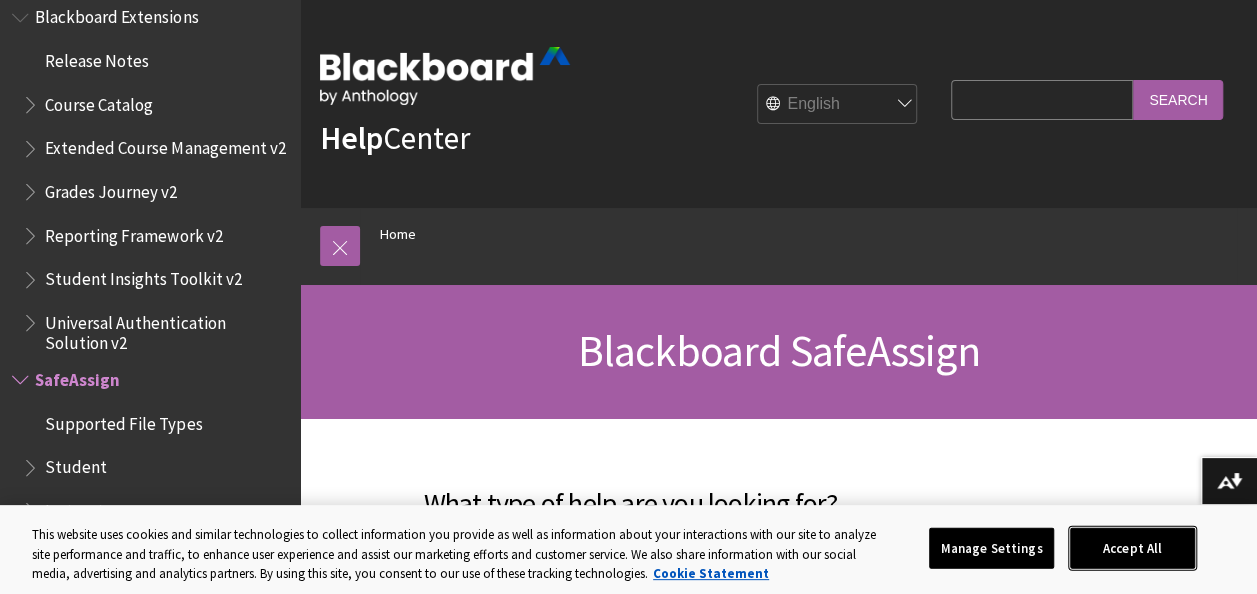 click on "Accept All" at bounding box center [1132, 548] 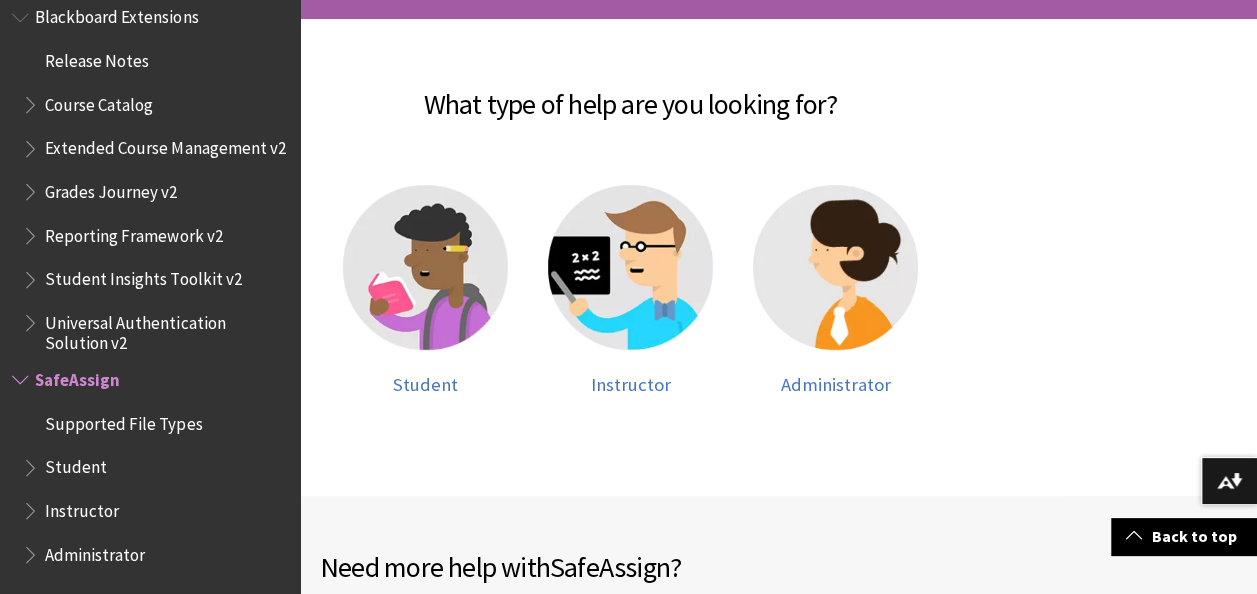 scroll, scrollTop: 400, scrollLeft: 0, axis: vertical 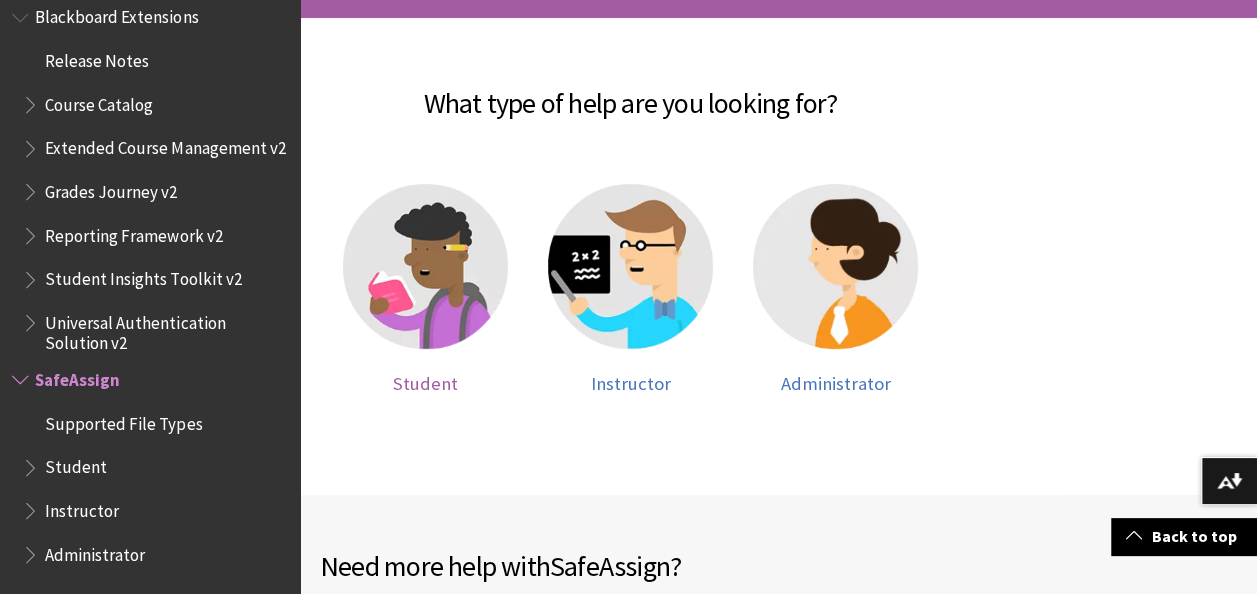 click on "Student" at bounding box center (425, 383) 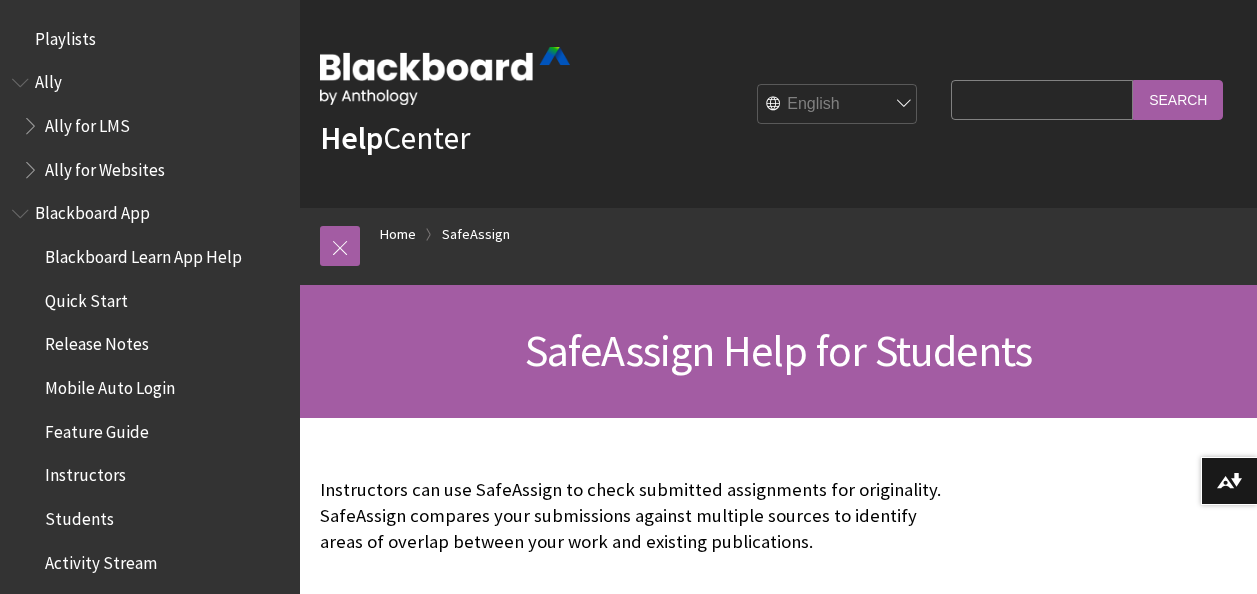 scroll, scrollTop: 0, scrollLeft: 0, axis: both 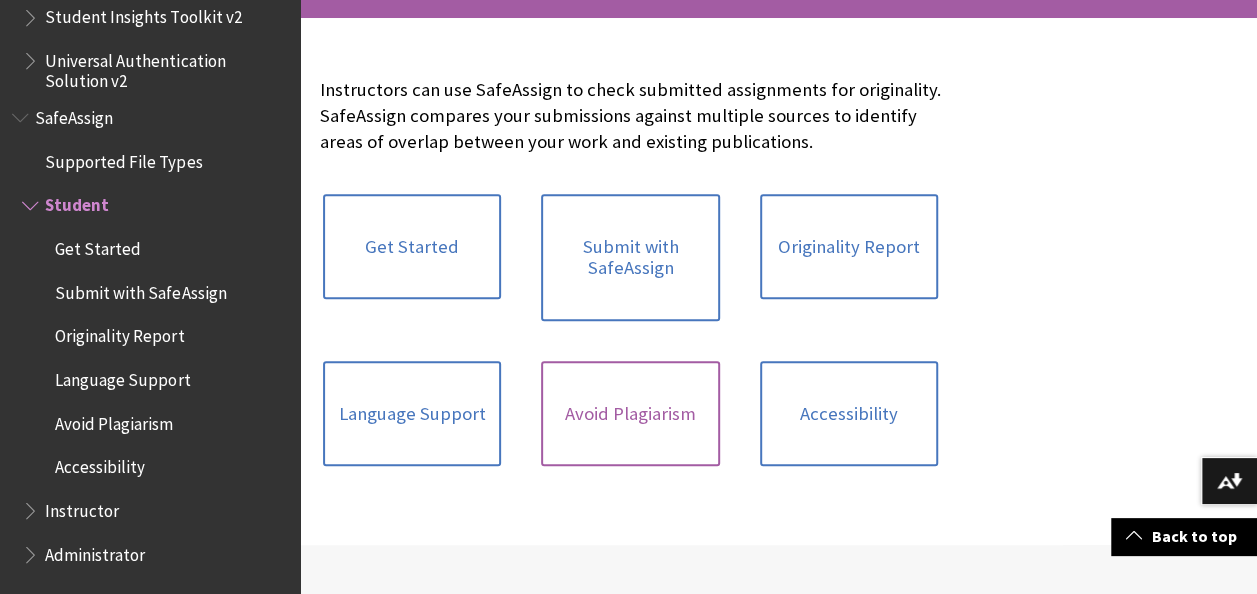click on "Avoid Plagiarism" at bounding box center [630, 414] 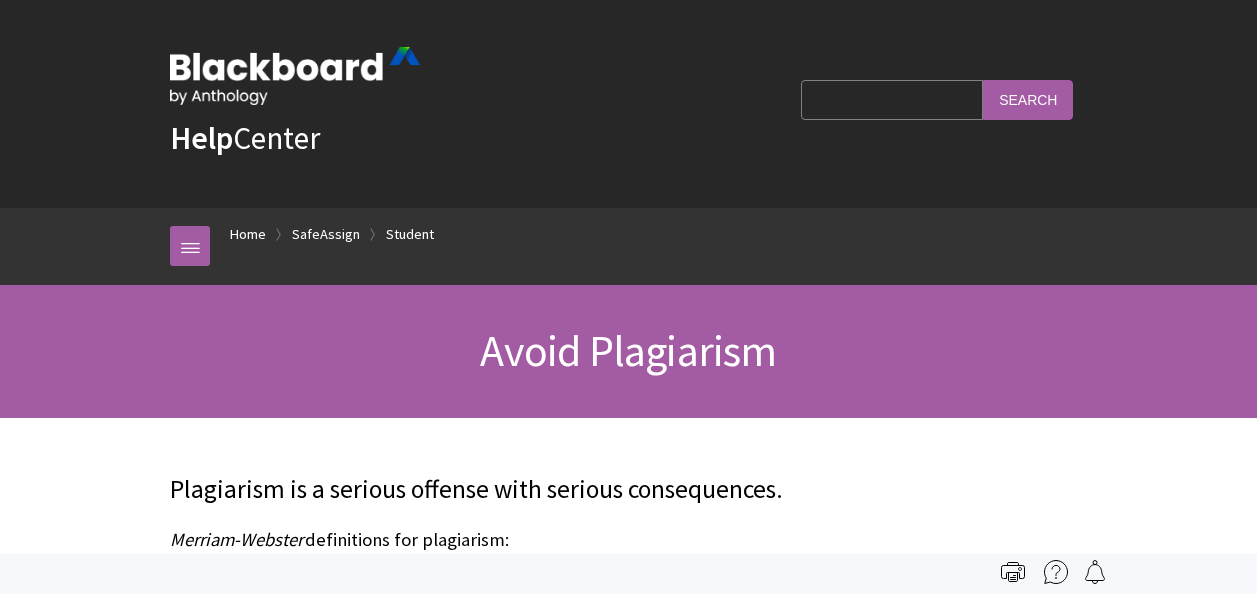 scroll, scrollTop: 0, scrollLeft: 0, axis: both 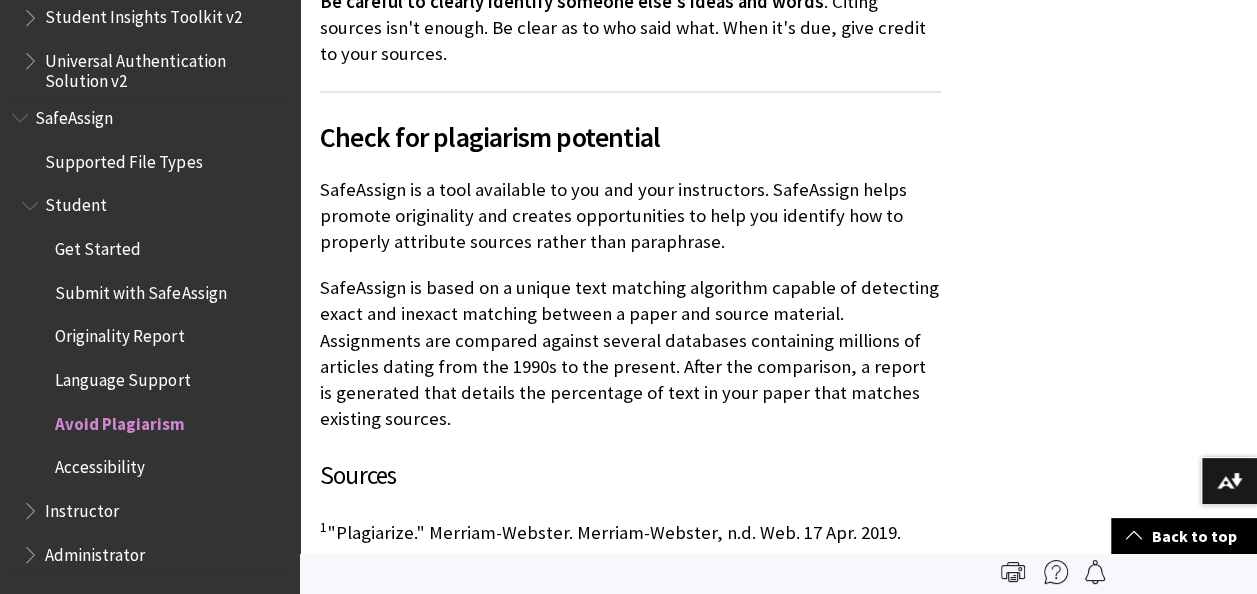 click on "Submit with SafeAssign" at bounding box center (140, 289) 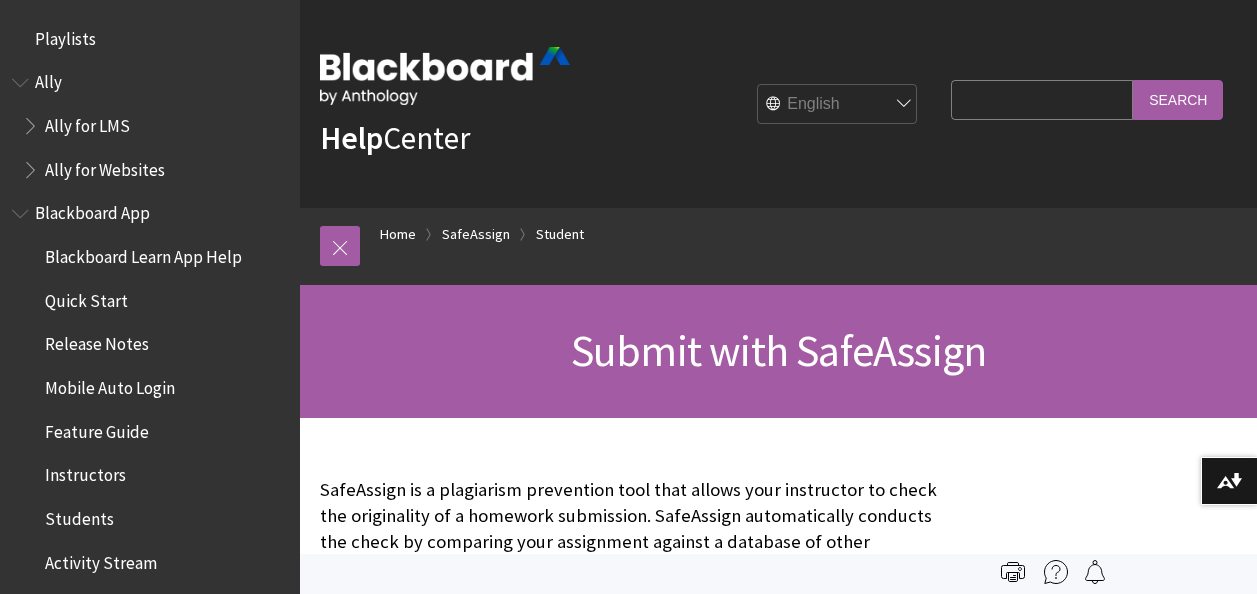 scroll, scrollTop: 0, scrollLeft: 0, axis: both 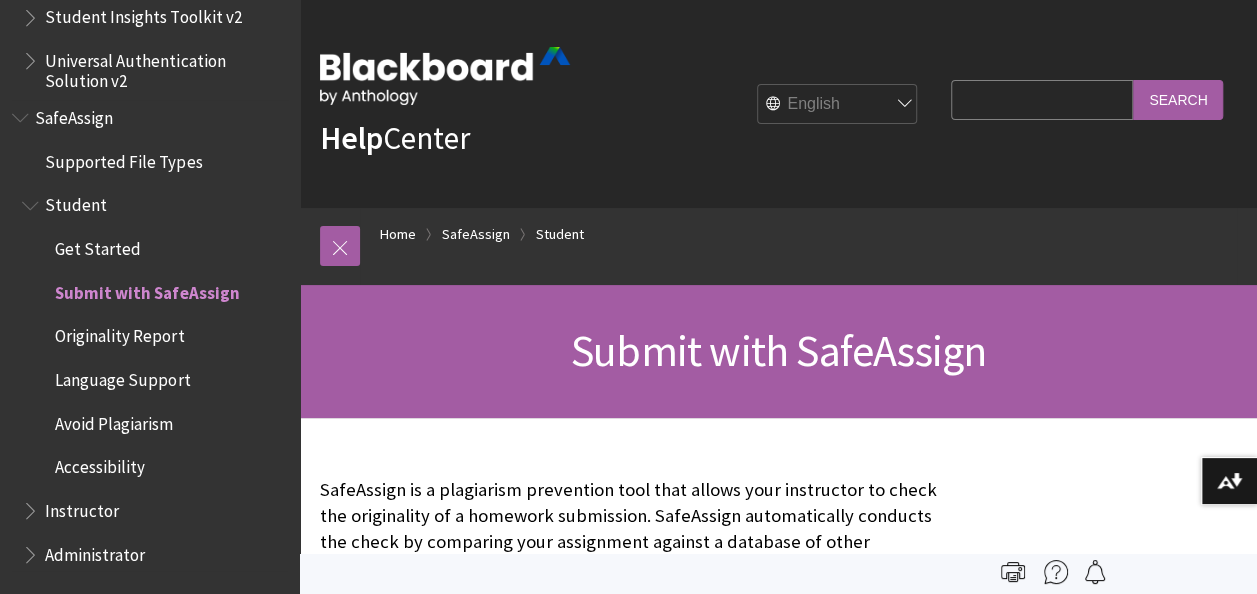 click on "Originality Report" at bounding box center [119, 333] 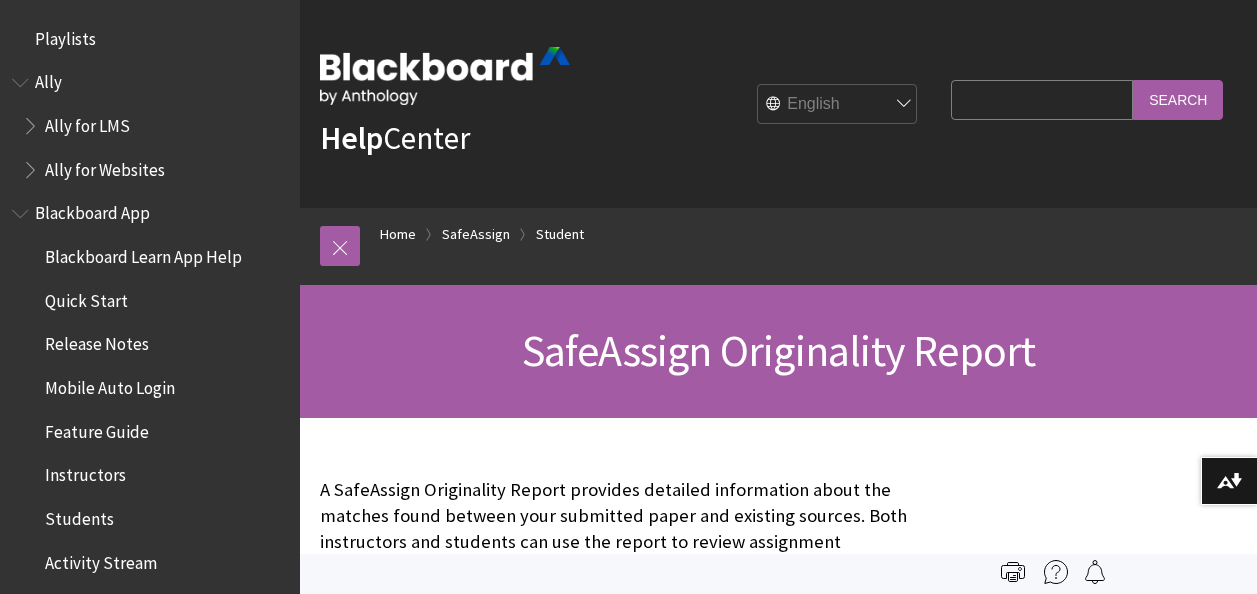 scroll, scrollTop: 420, scrollLeft: 0, axis: vertical 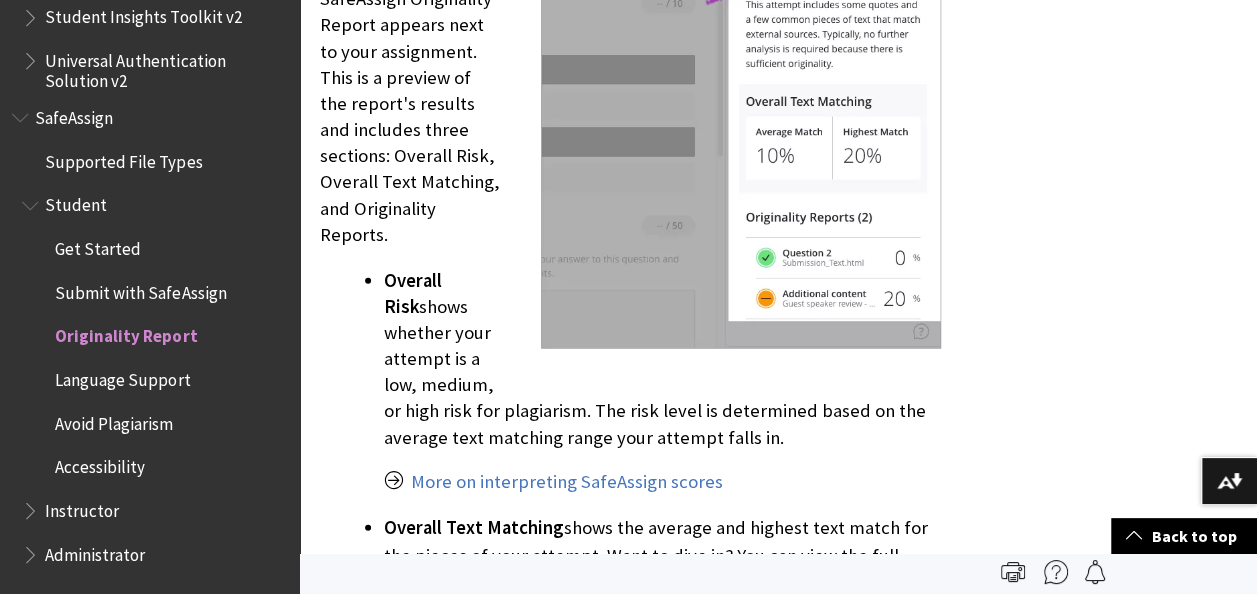 click on "Submit with SafeAssign" at bounding box center (140, 289) 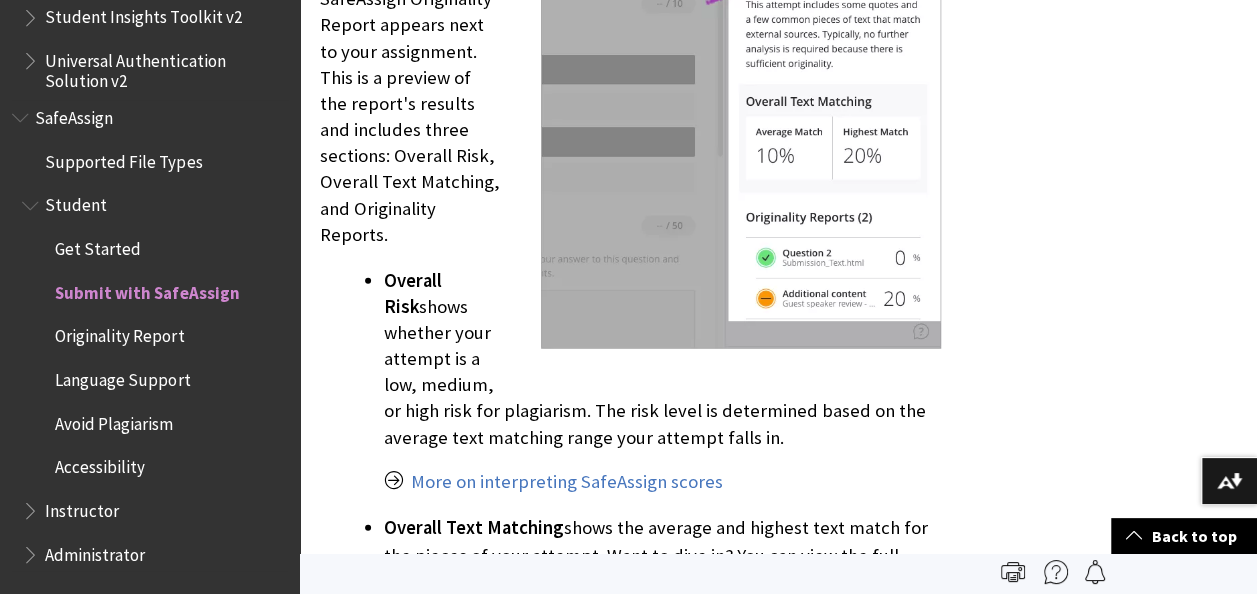 click on "Get Started" at bounding box center [98, 245] 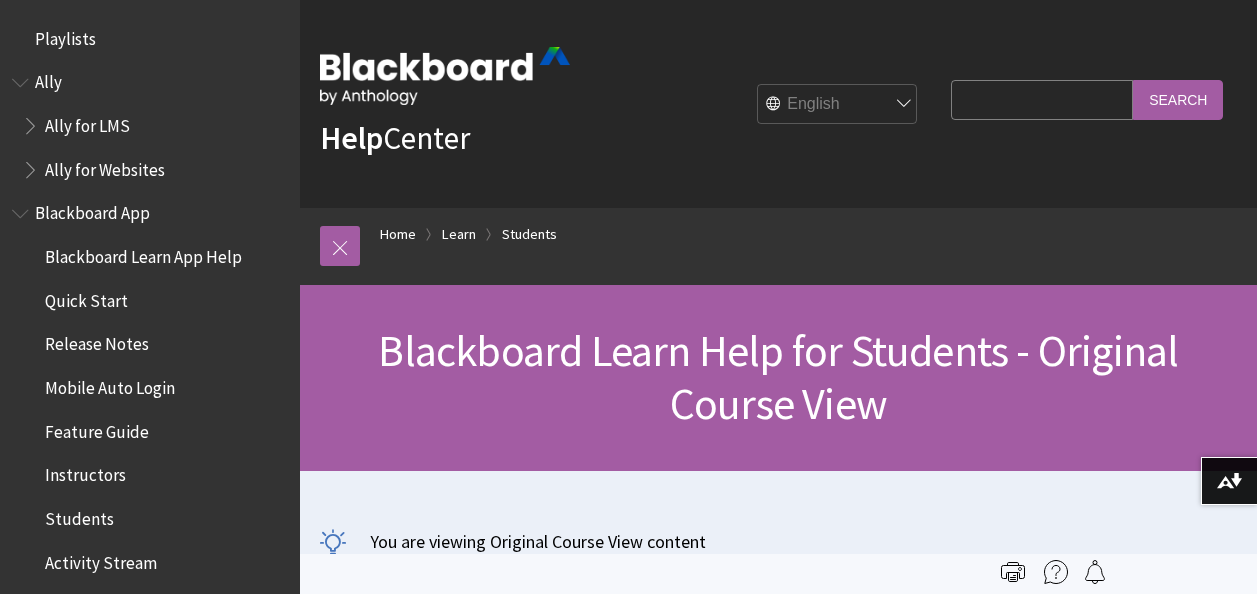 scroll, scrollTop: 0, scrollLeft: 0, axis: both 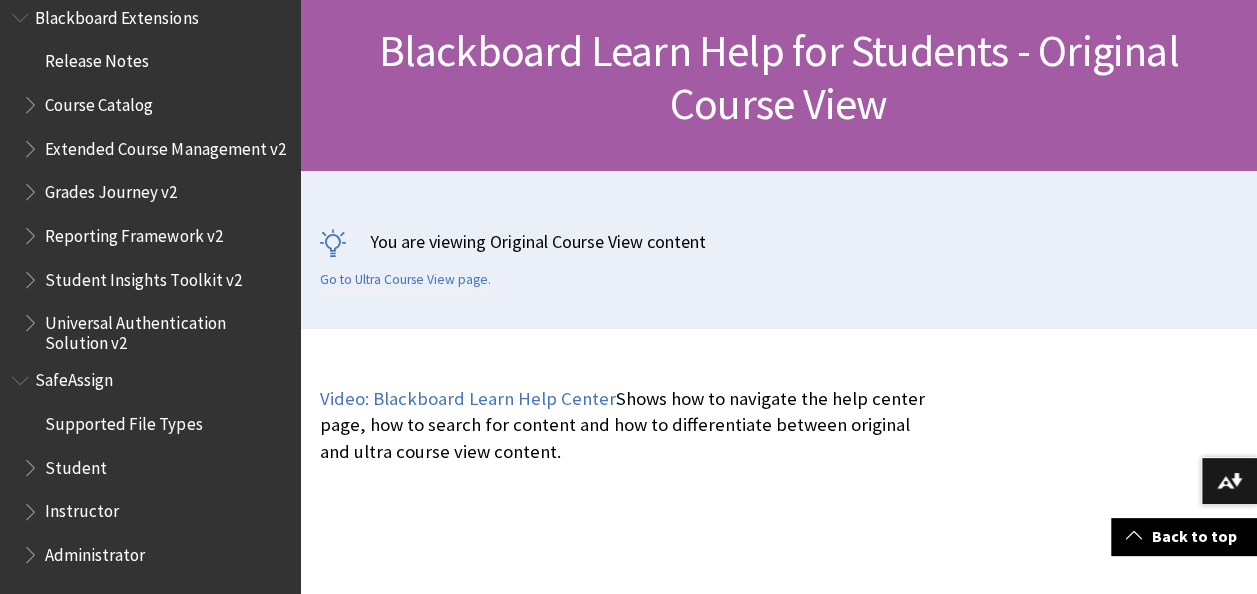 click on "SafeAssign" at bounding box center (74, 377) 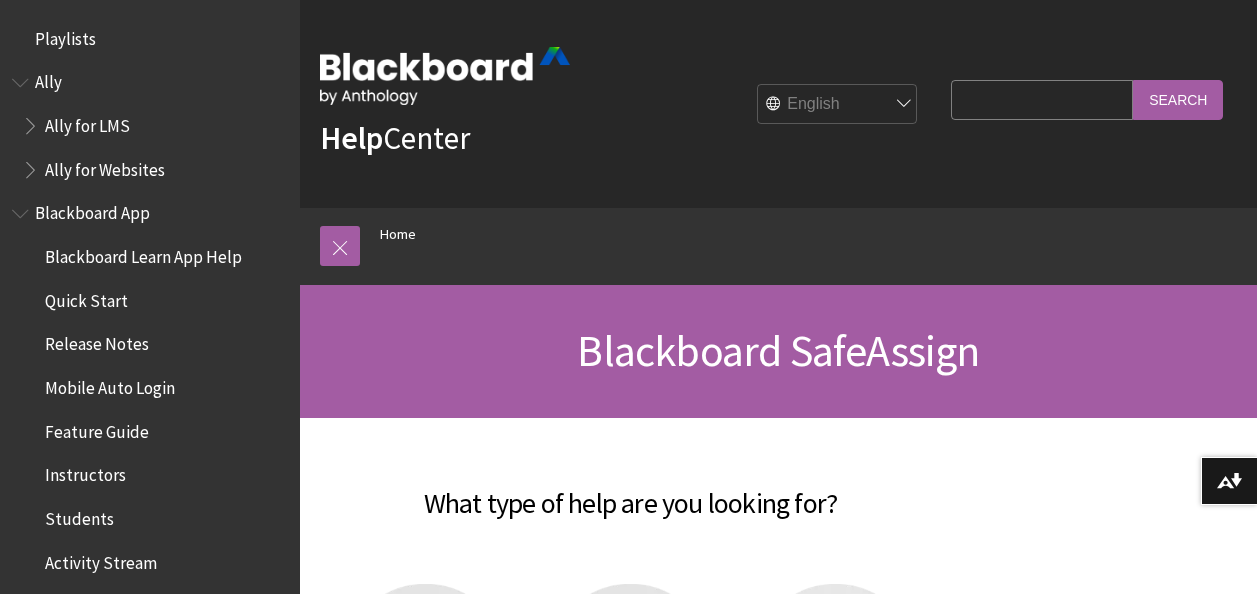 scroll, scrollTop: 0, scrollLeft: 0, axis: both 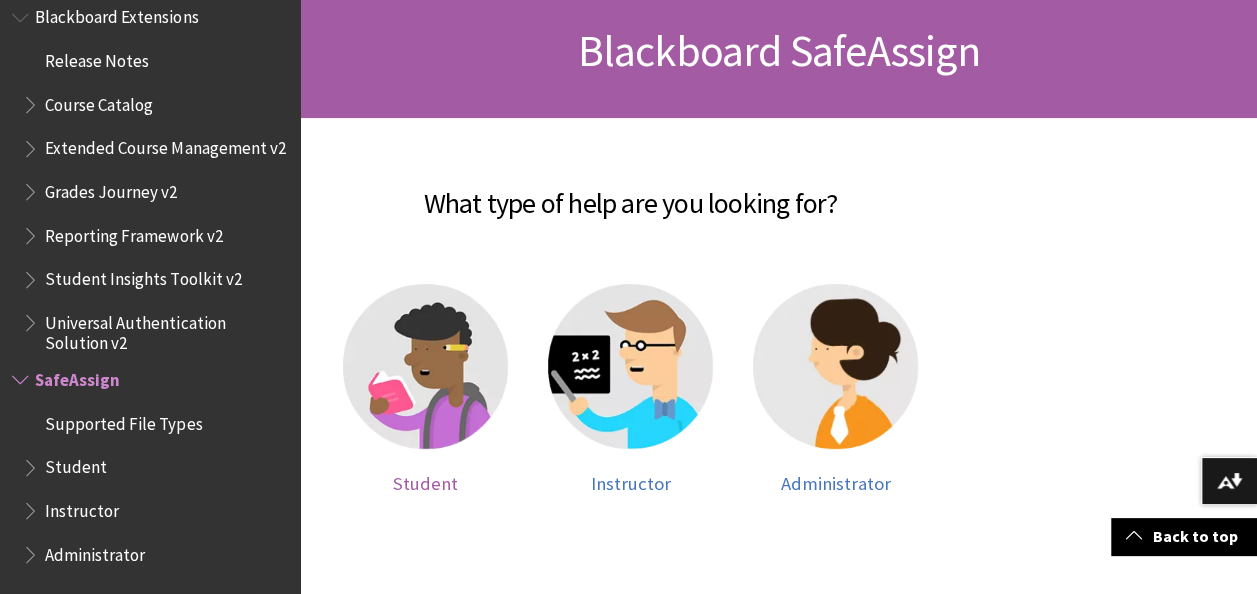 click on "Student" at bounding box center [425, 483] 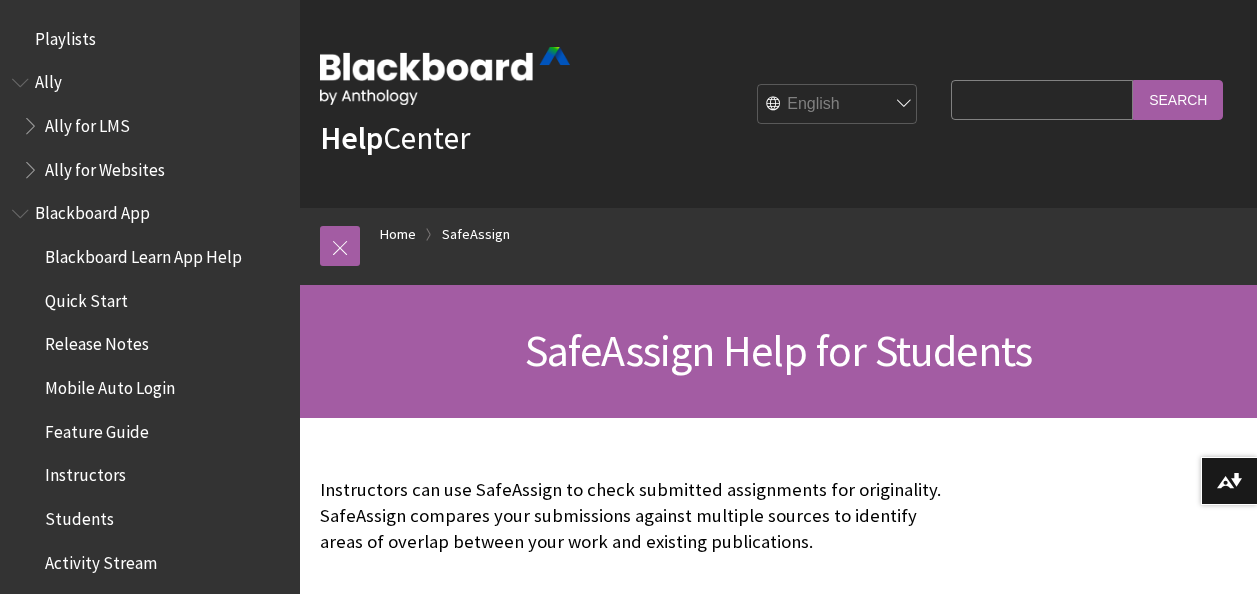 scroll, scrollTop: 0, scrollLeft: 0, axis: both 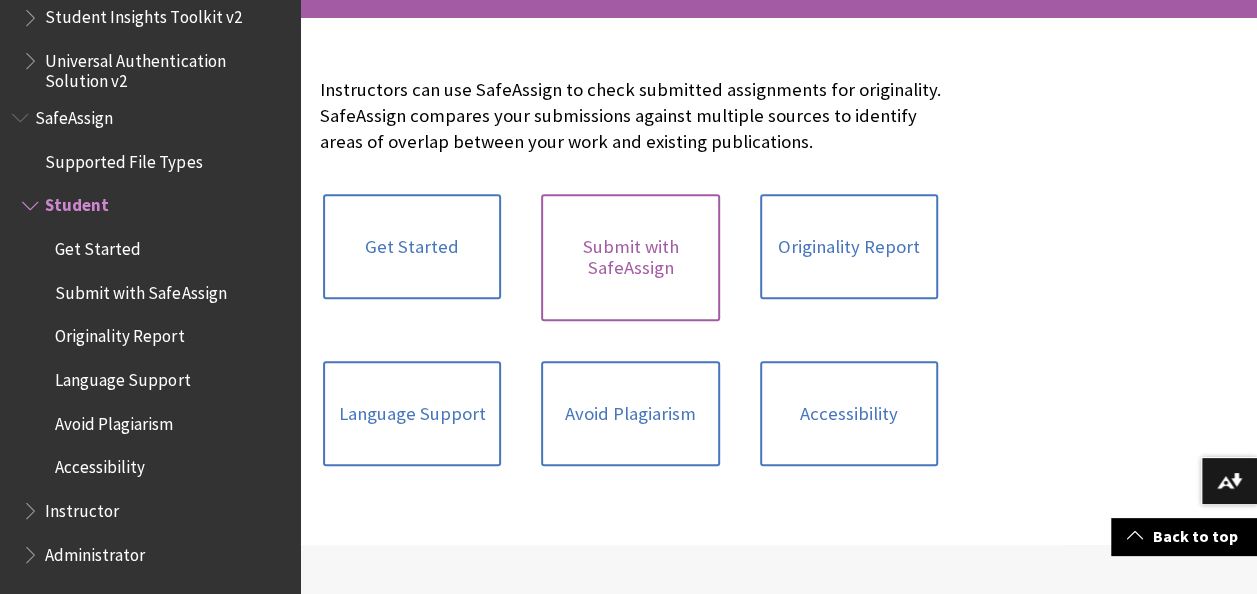 click on "Submit with SafeAssign" at bounding box center (630, 257) 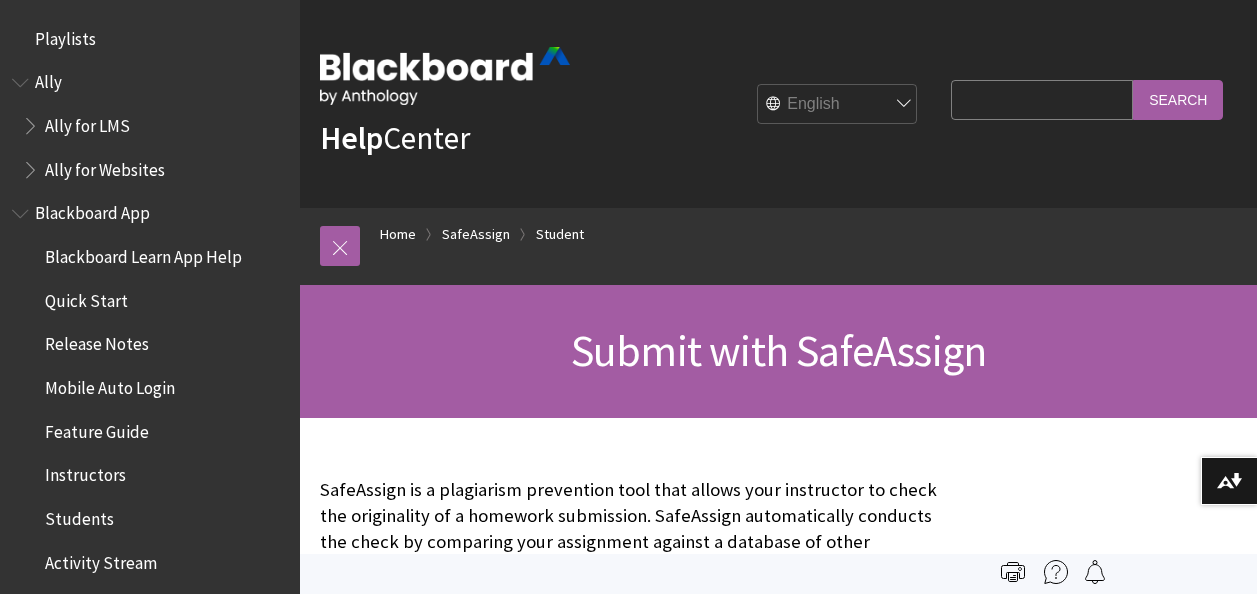 scroll, scrollTop: 0, scrollLeft: 0, axis: both 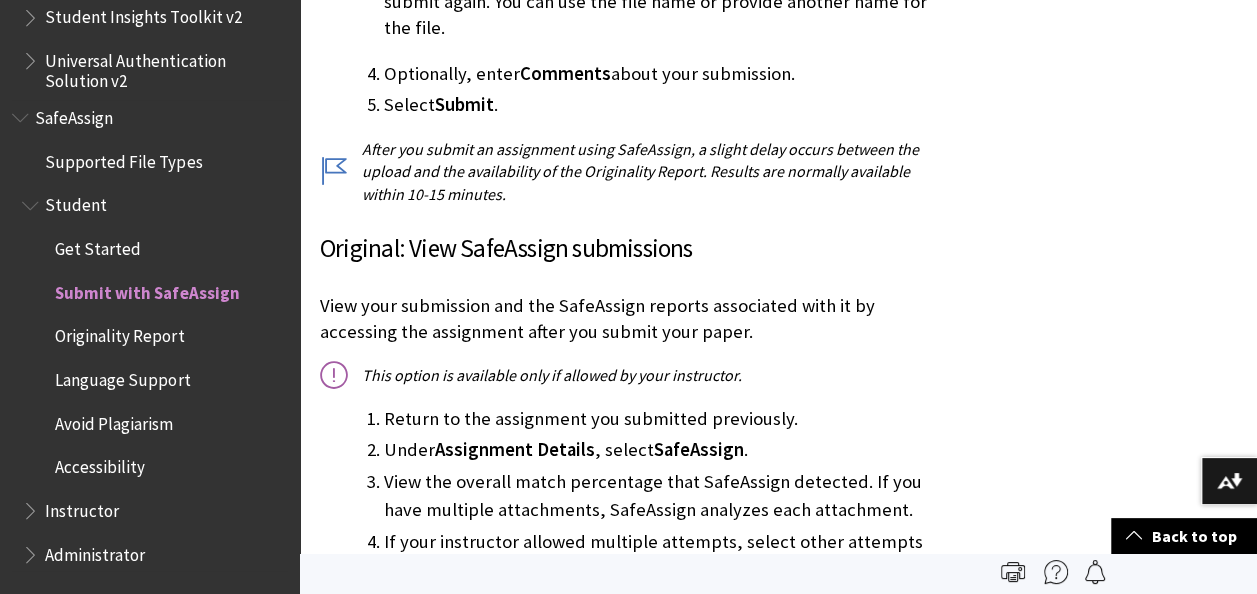 click on "Originality Report" at bounding box center (119, 333) 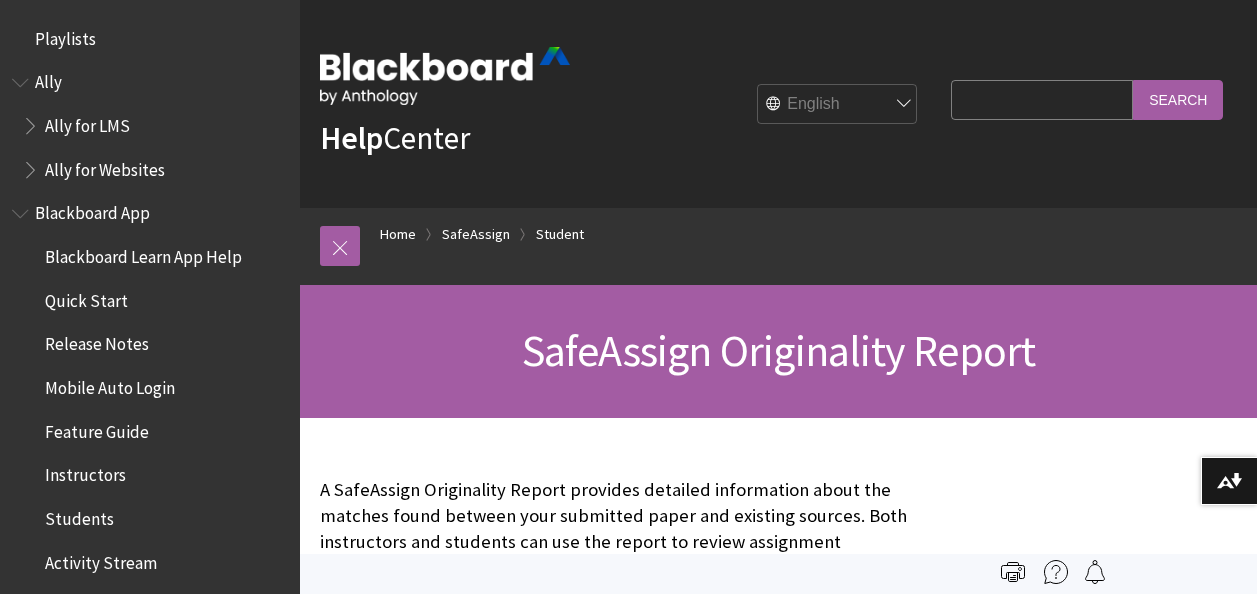 scroll, scrollTop: 0, scrollLeft: 0, axis: both 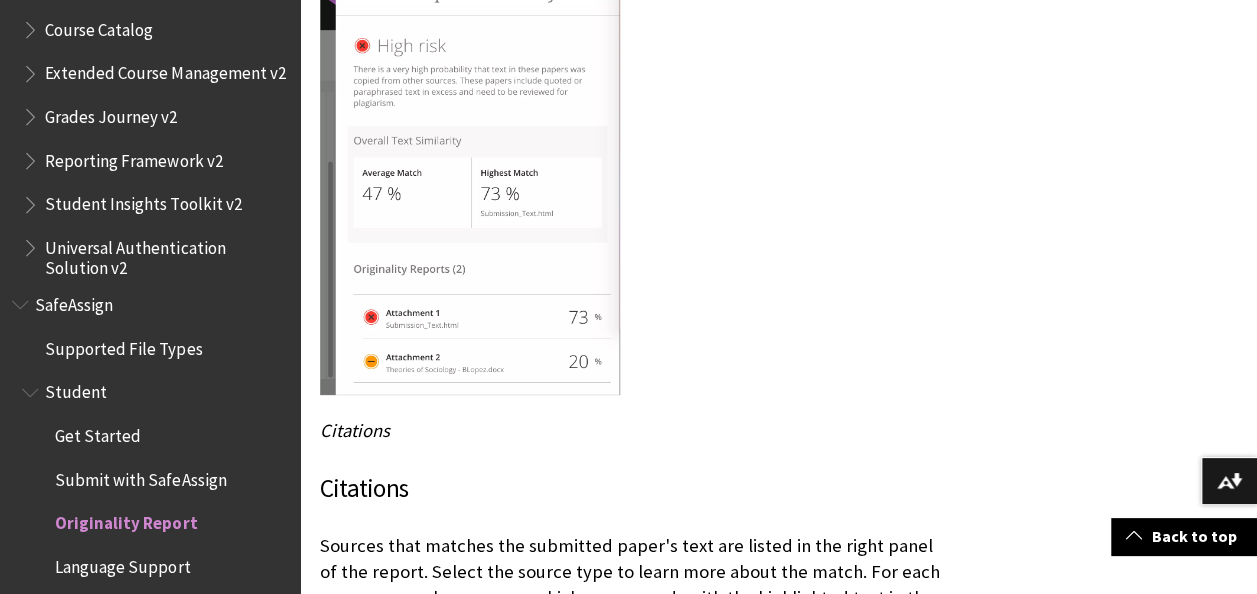 click on "Supported File Types" at bounding box center (123, 345) 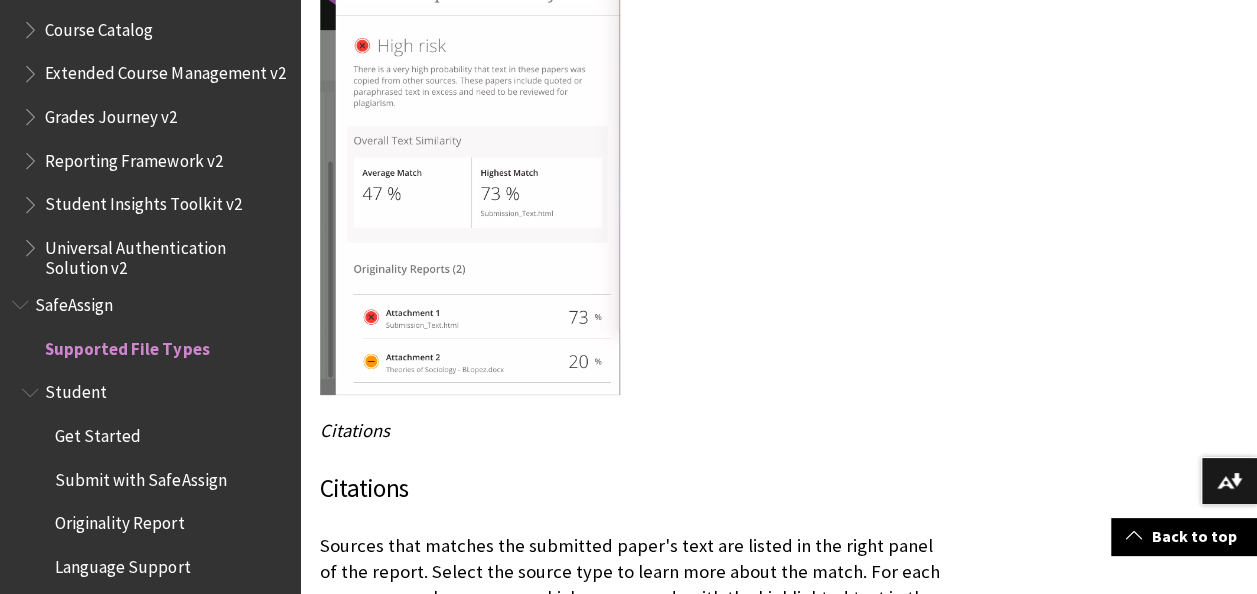 click on "Supported File Types" at bounding box center [127, 345] 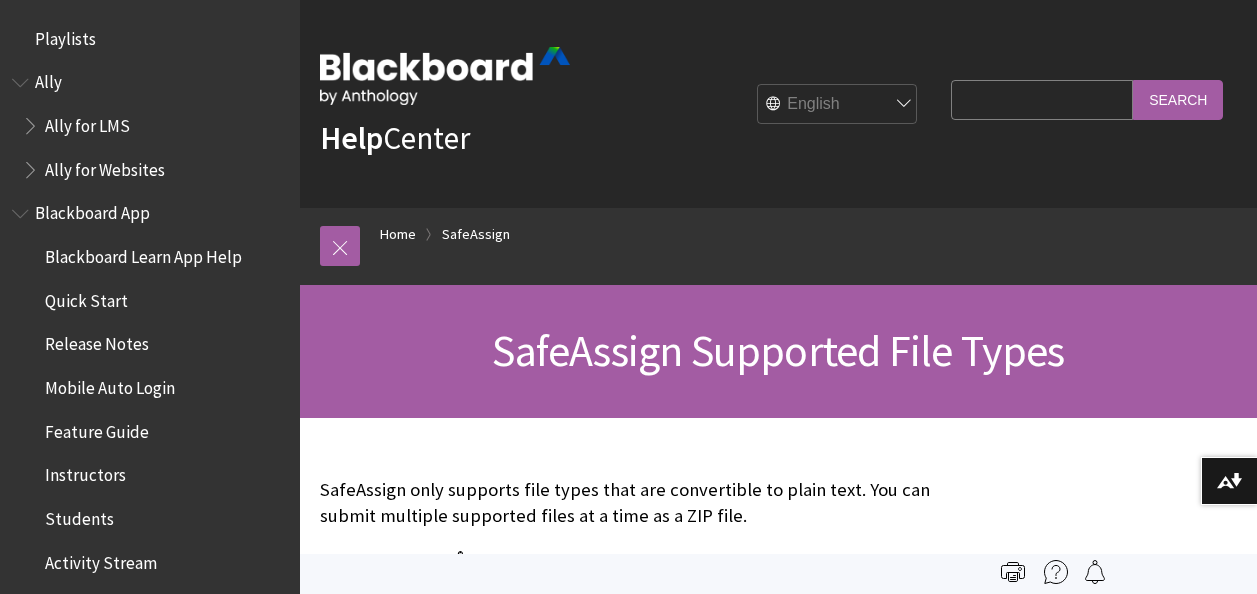 scroll, scrollTop: 0, scrollLeft: 0, axis: both 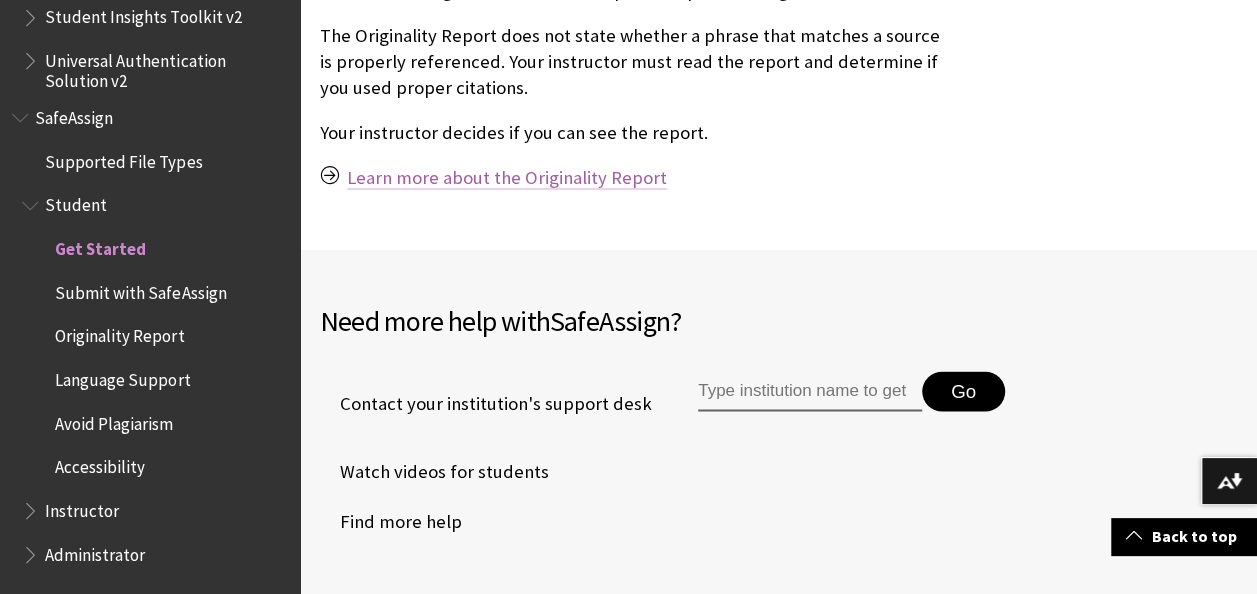 click on "Learn more about the Originality Report" at bounding box center [507, 178] 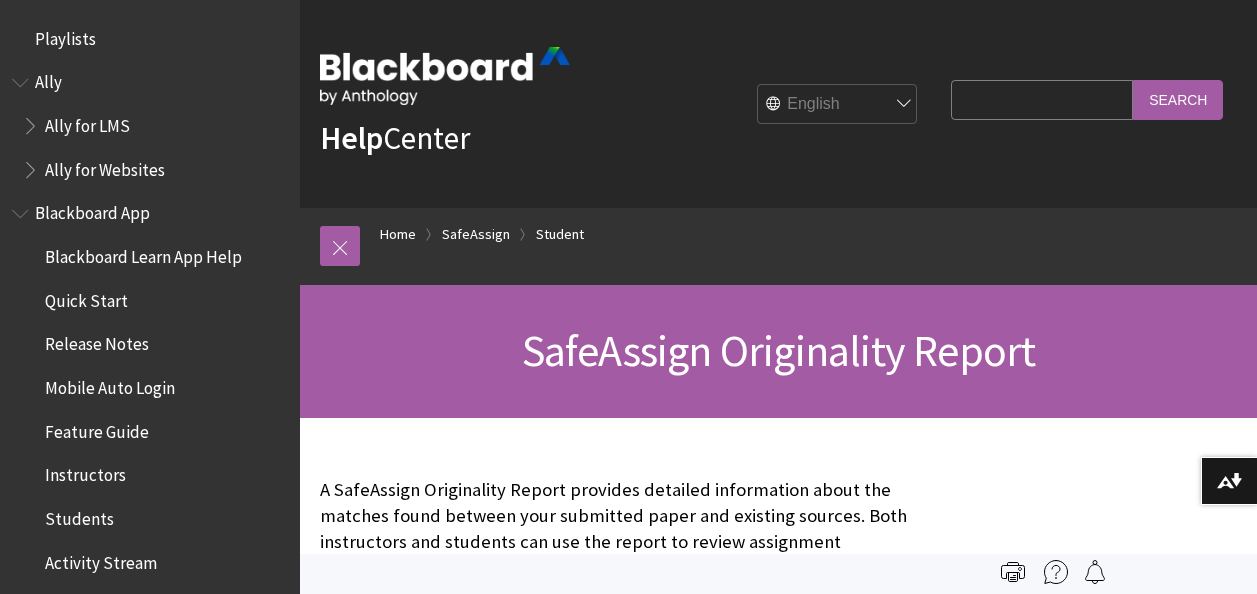 scroll, scrollTop: 0, scrollLeft: 0, axis: both 